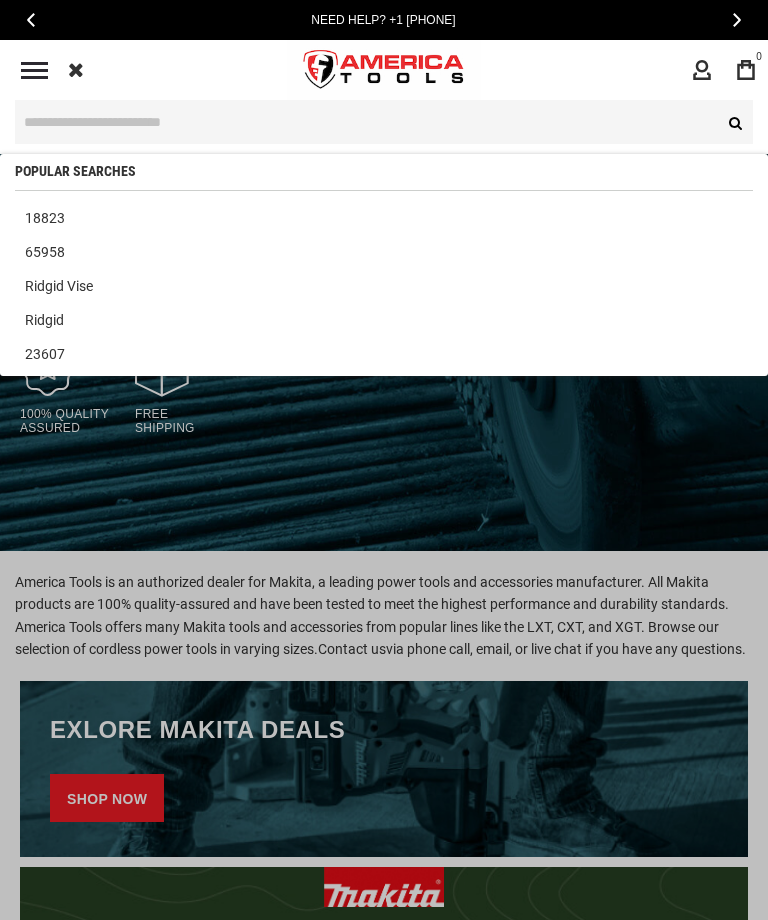scroll, scrollTop: 0, scrollLeft: 0, axis: both 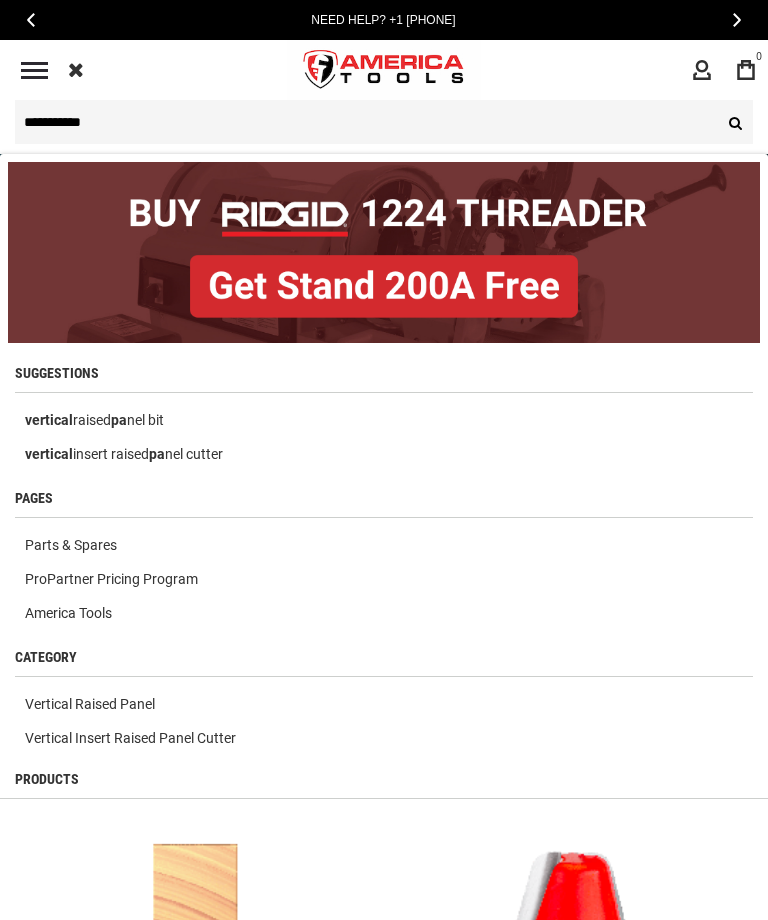 type on "**********" 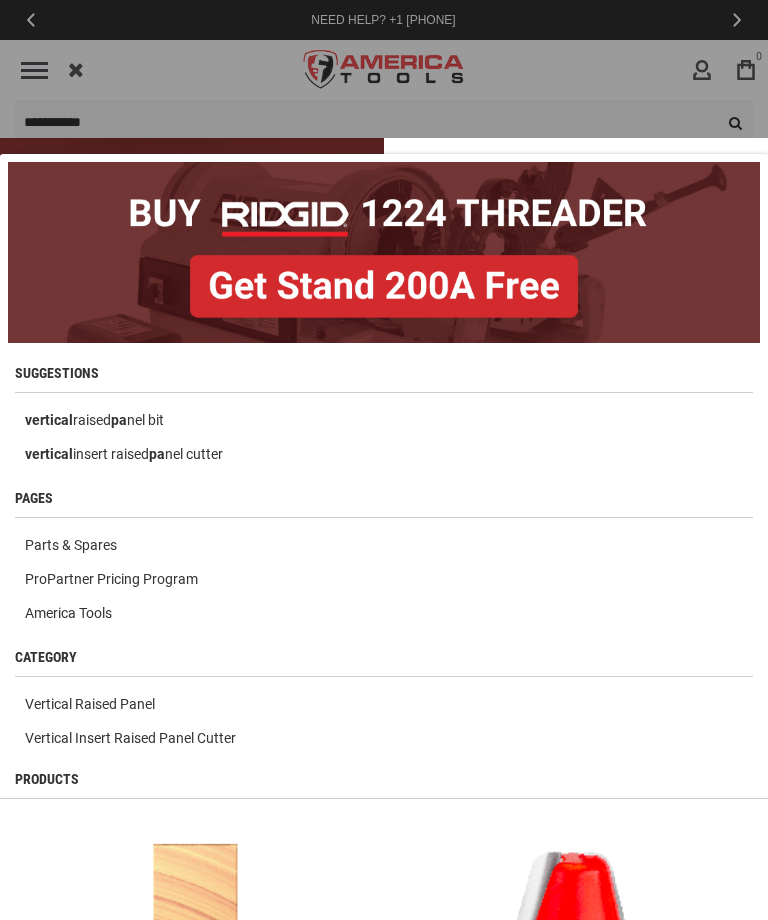 click at bounding box center [384, 460] 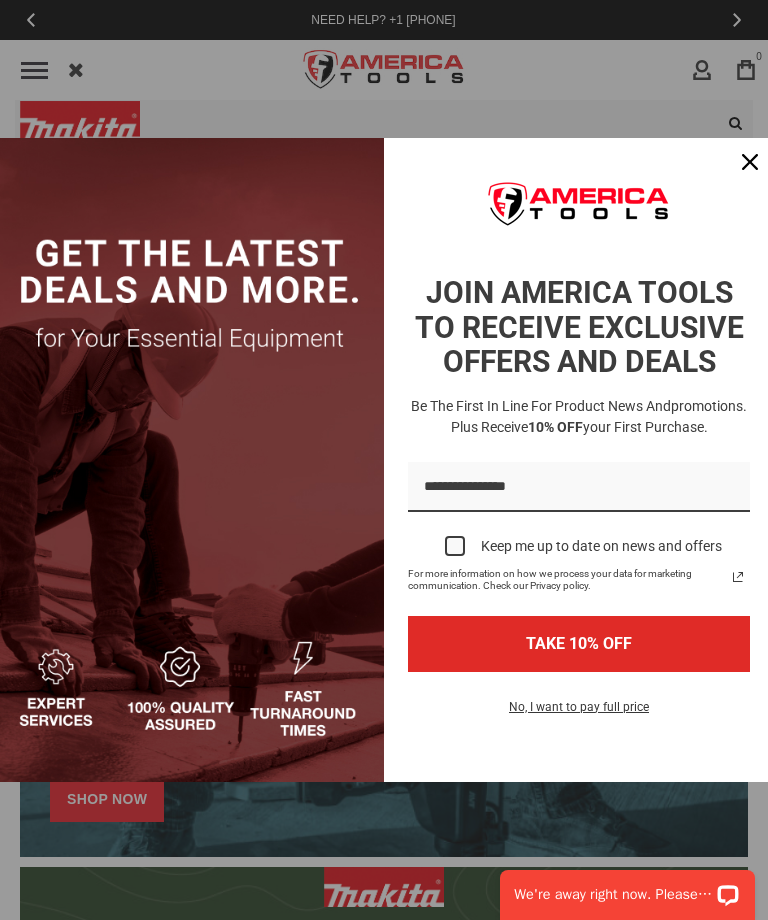 click on "JOIN AMERICA TOOLS TO RECEIVE EXCLUSIVE OFFERS AND DEALS" at bounding box center [579, 324] 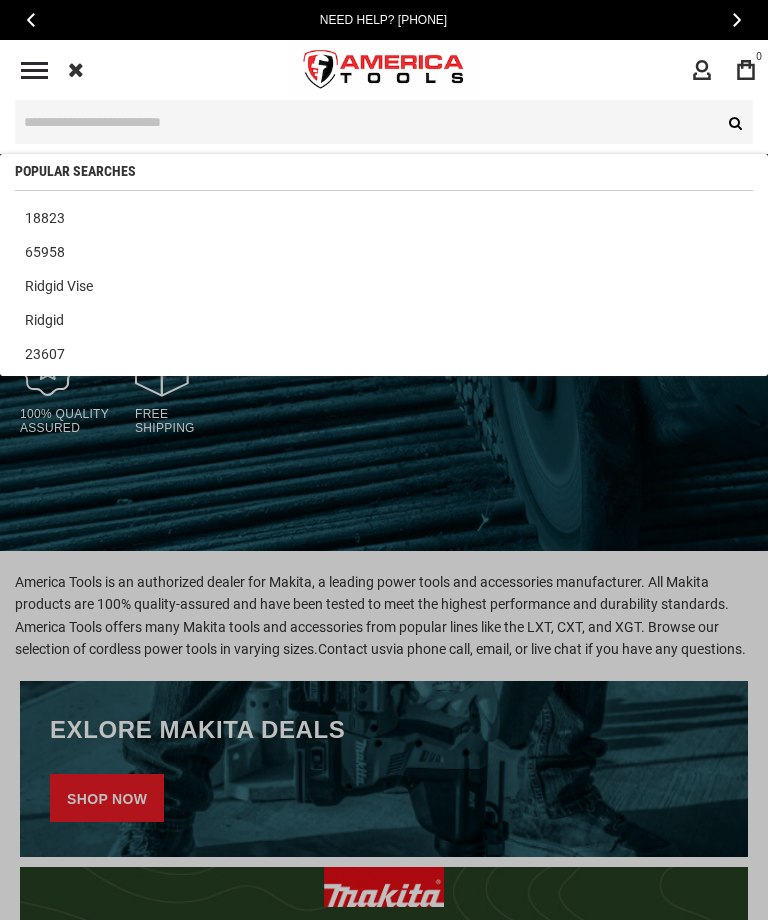 scroll, scrollTop: 0, scrollLeft: 0, axis: both 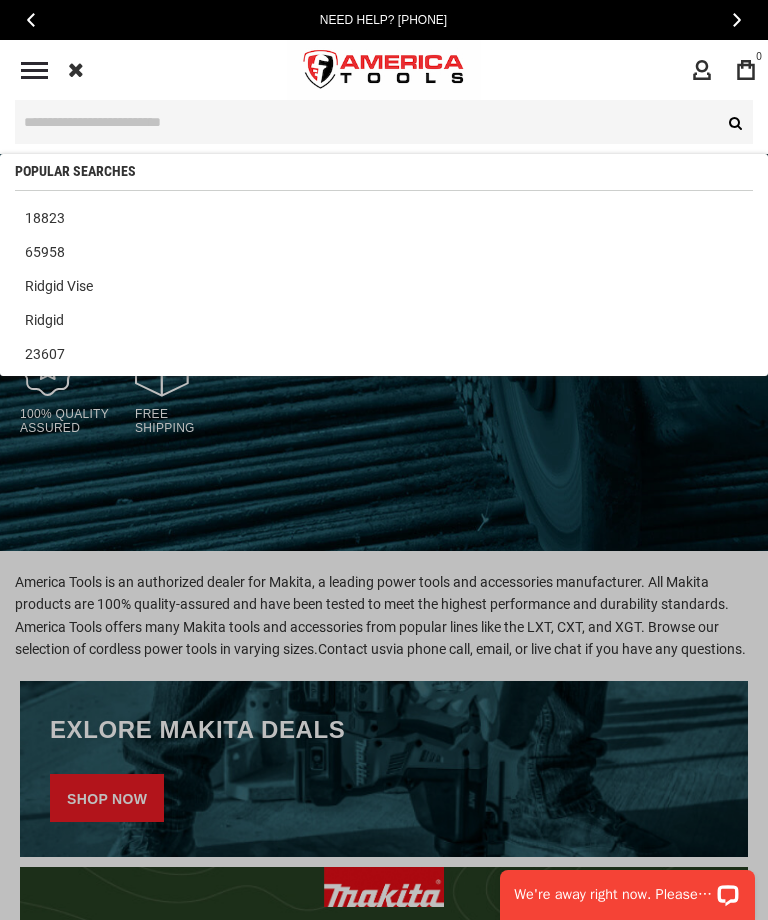 click at bounding box center (384, 122) 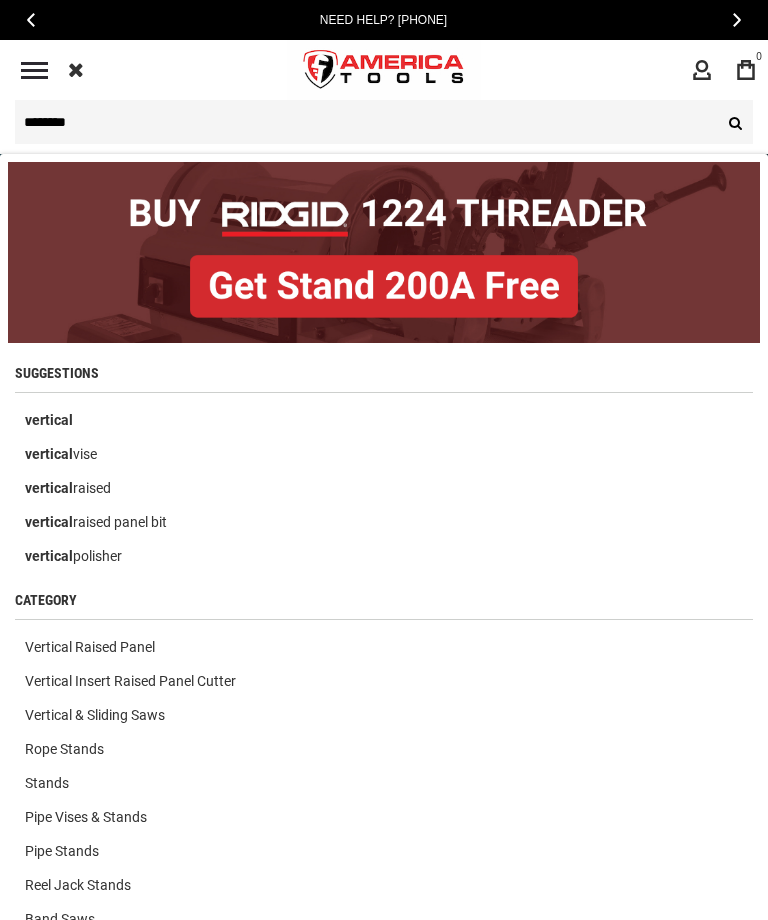 type on "********" 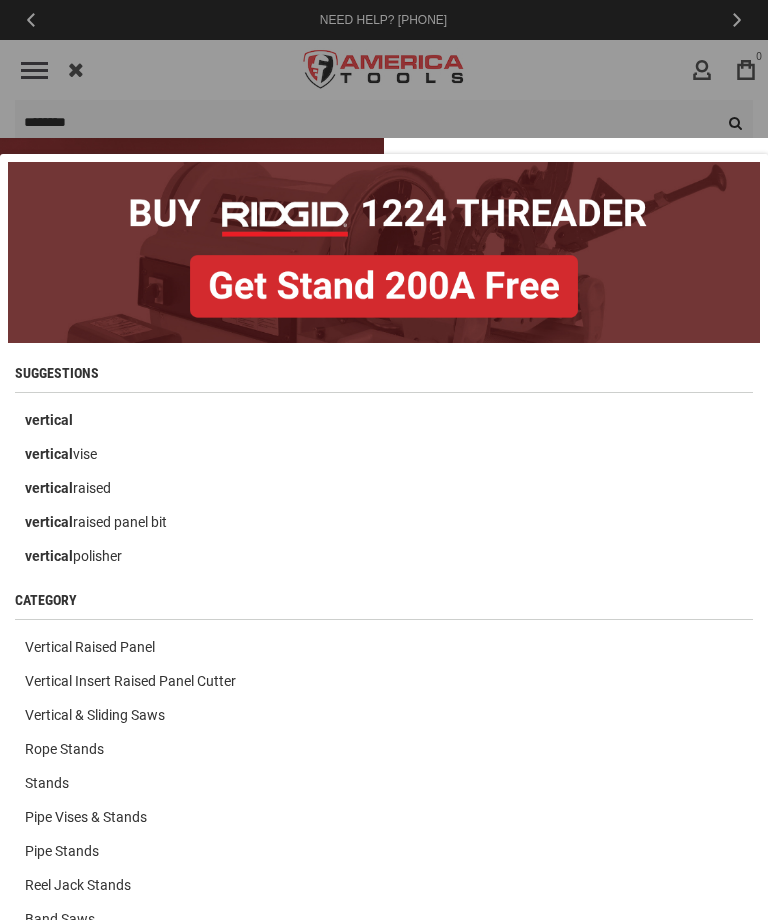 click on "Vertical & Sliding Saws" at bounding box center (384, 715) 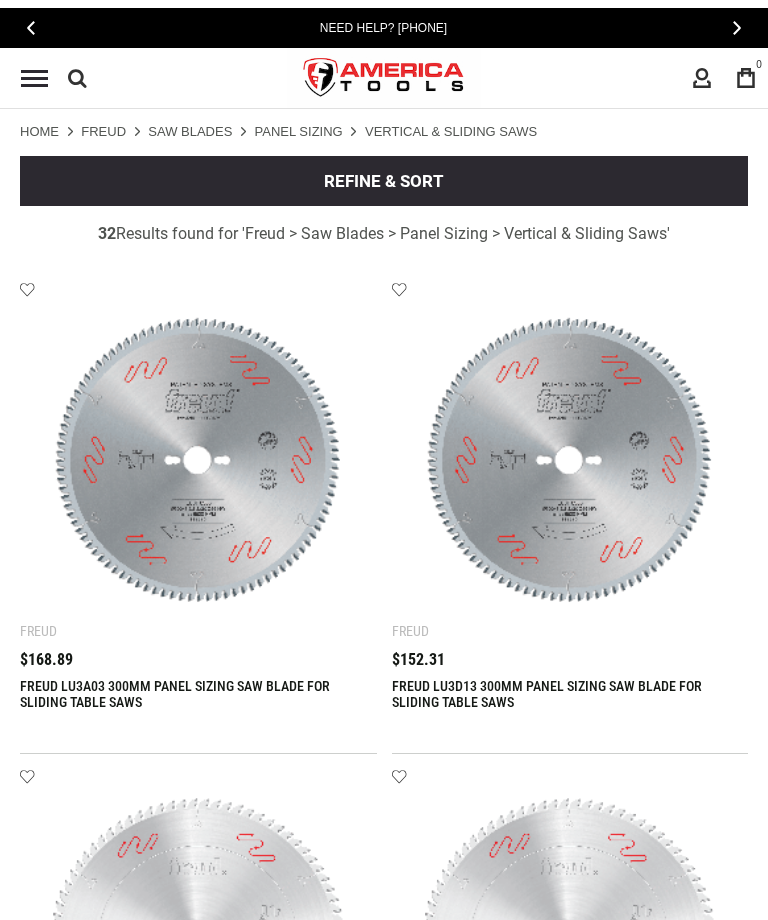 scroll, scrollTop: 3, scrollLeft: 0, axis: vertical 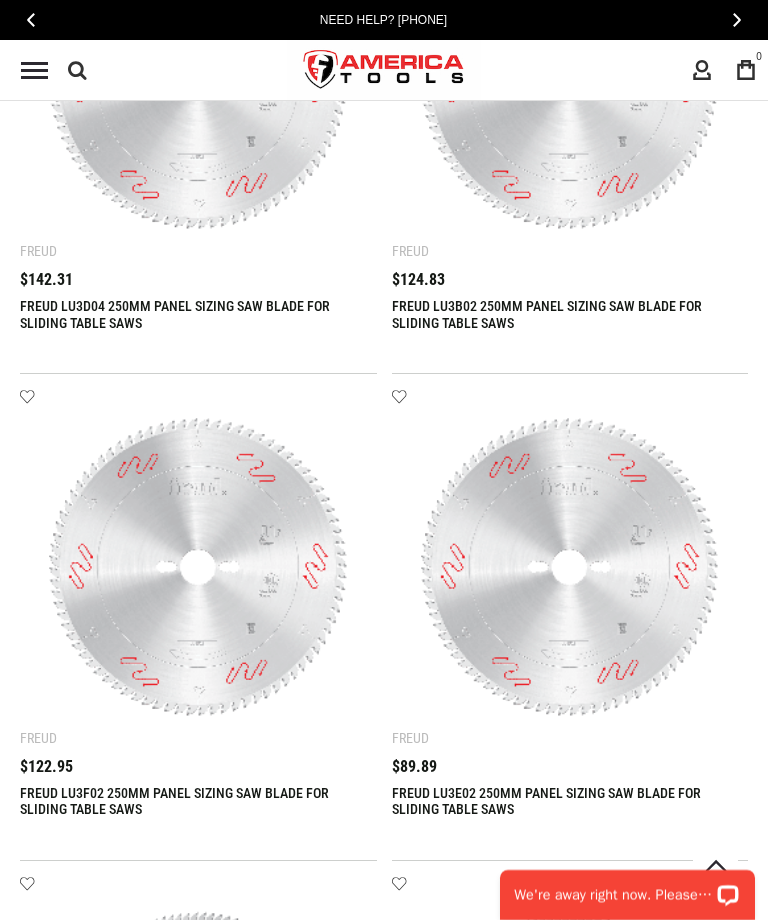click on "‹" at bounding box center (31, 20) 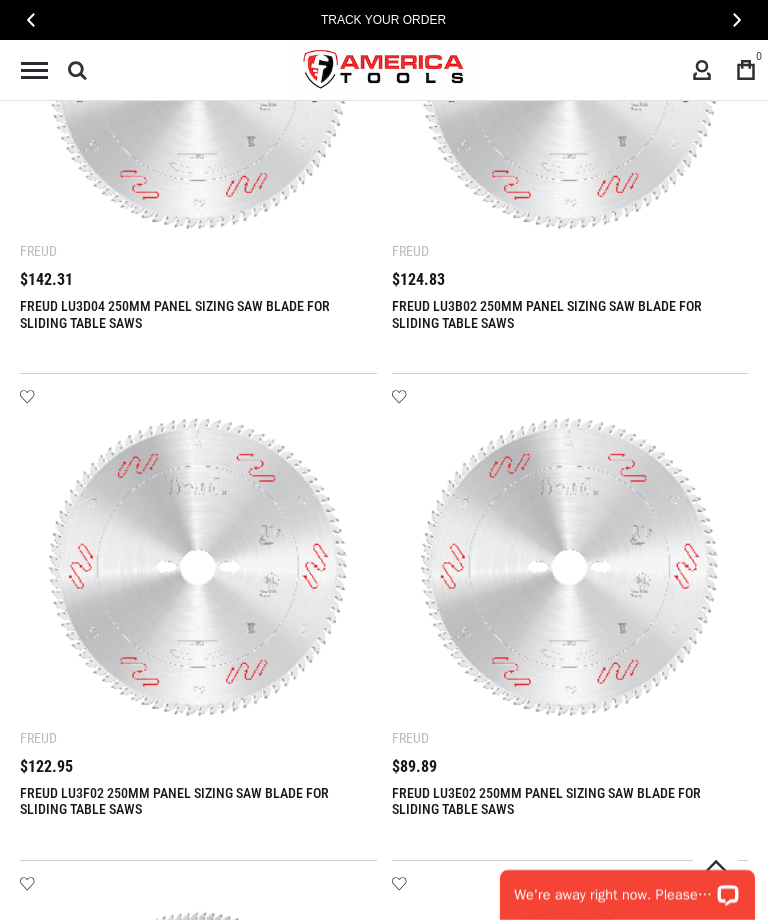click on "‹" at bounding box center [31, 20] 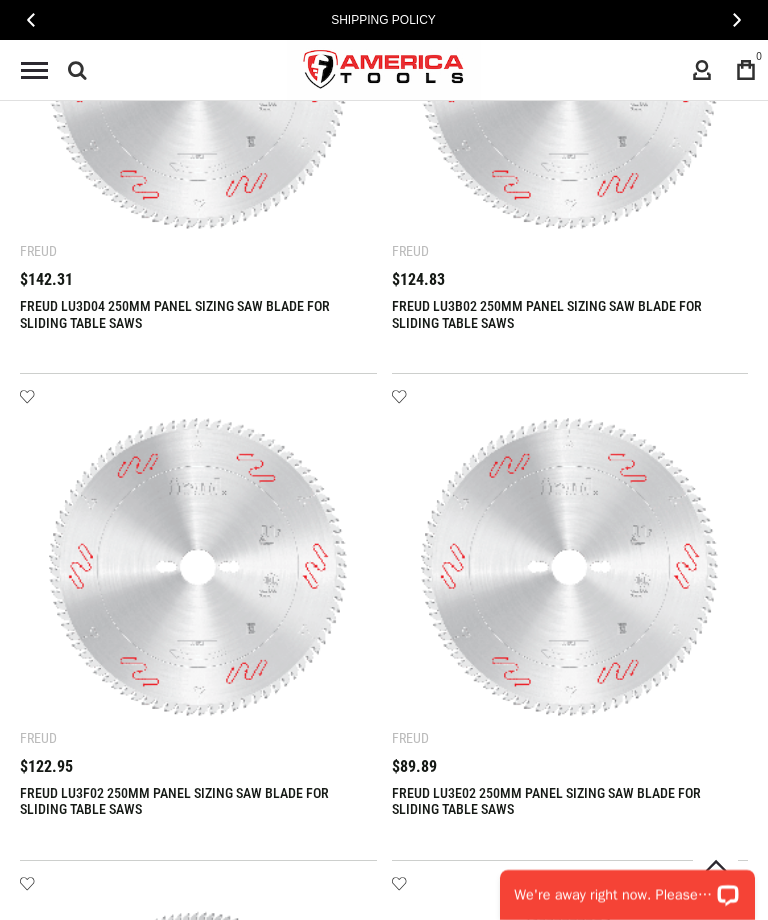 click on "‹" at bounding box center (31, 20) 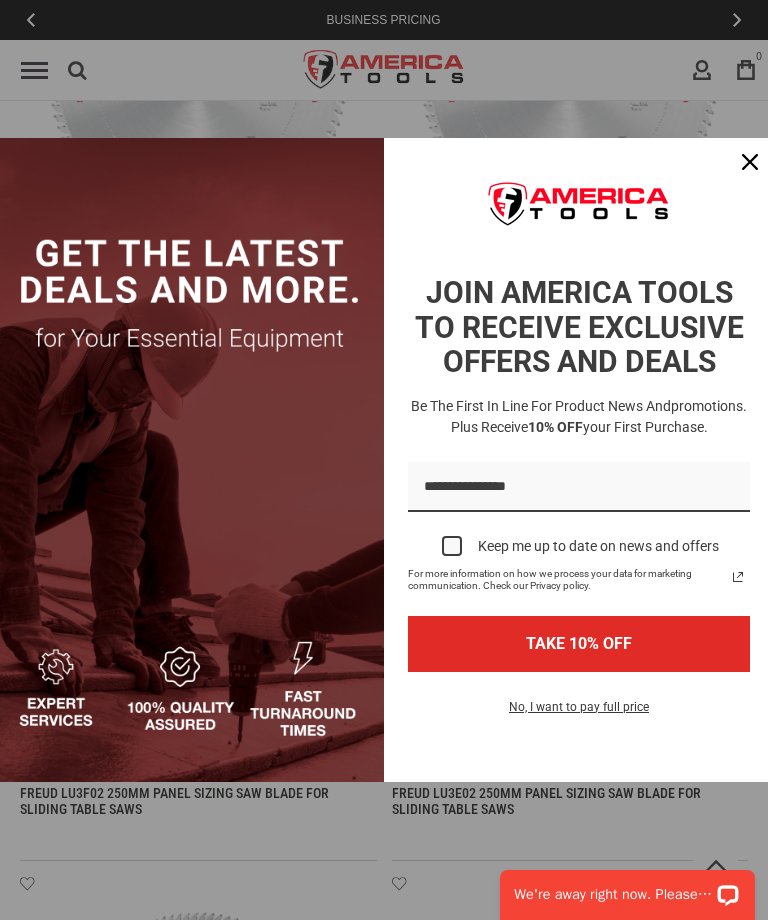 click at bounding box center [384, 460] 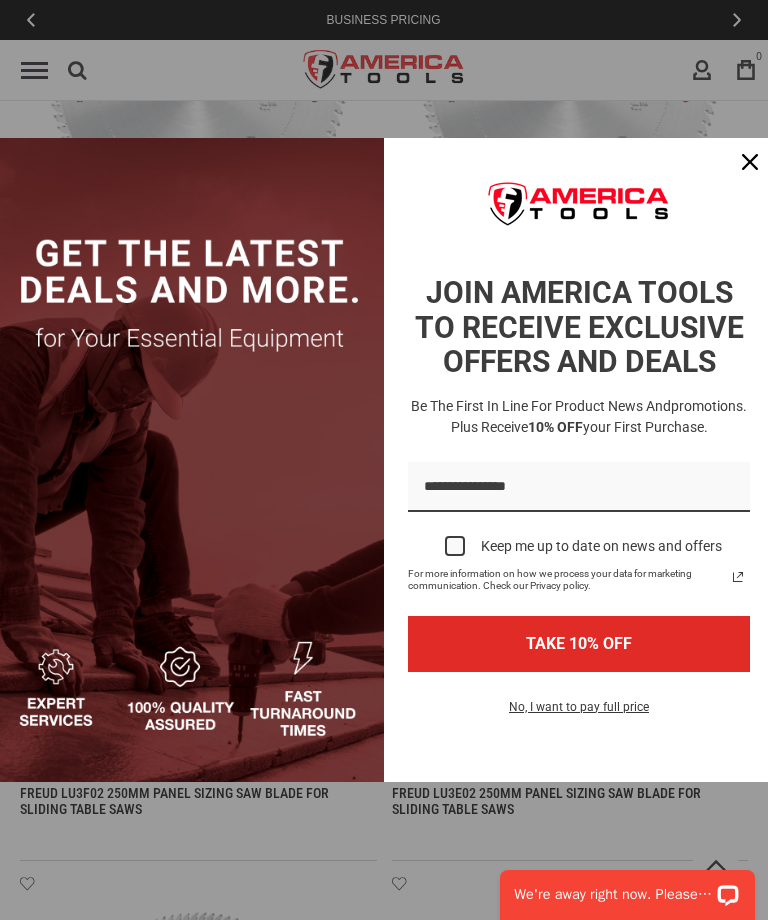 click at bounding box center (750, 162) 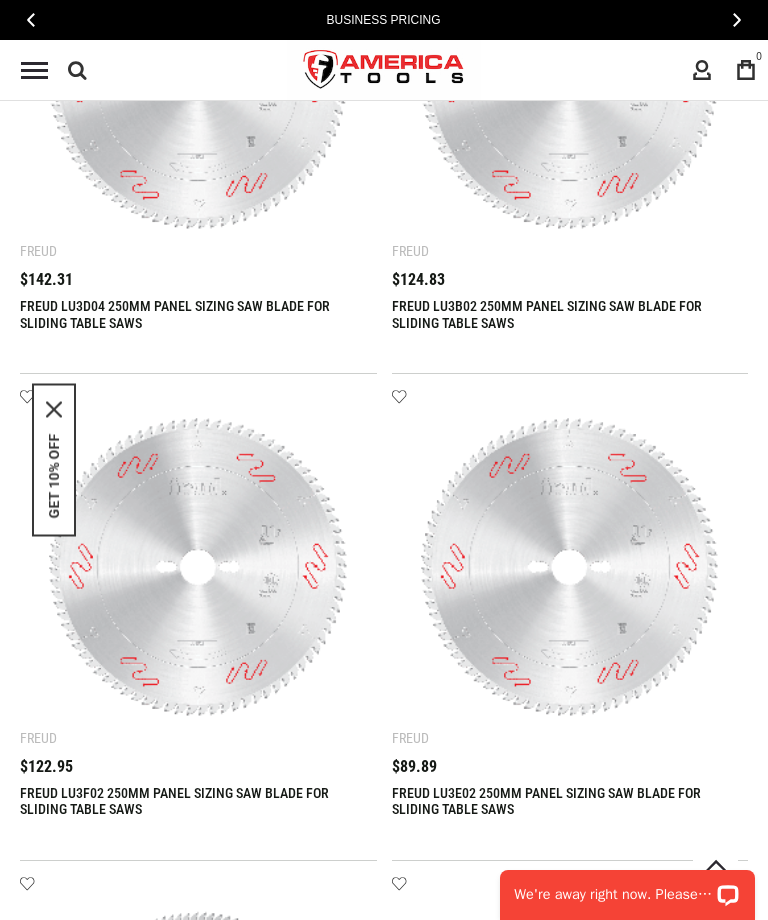 click on "‹" at bounding box center [31, 20] 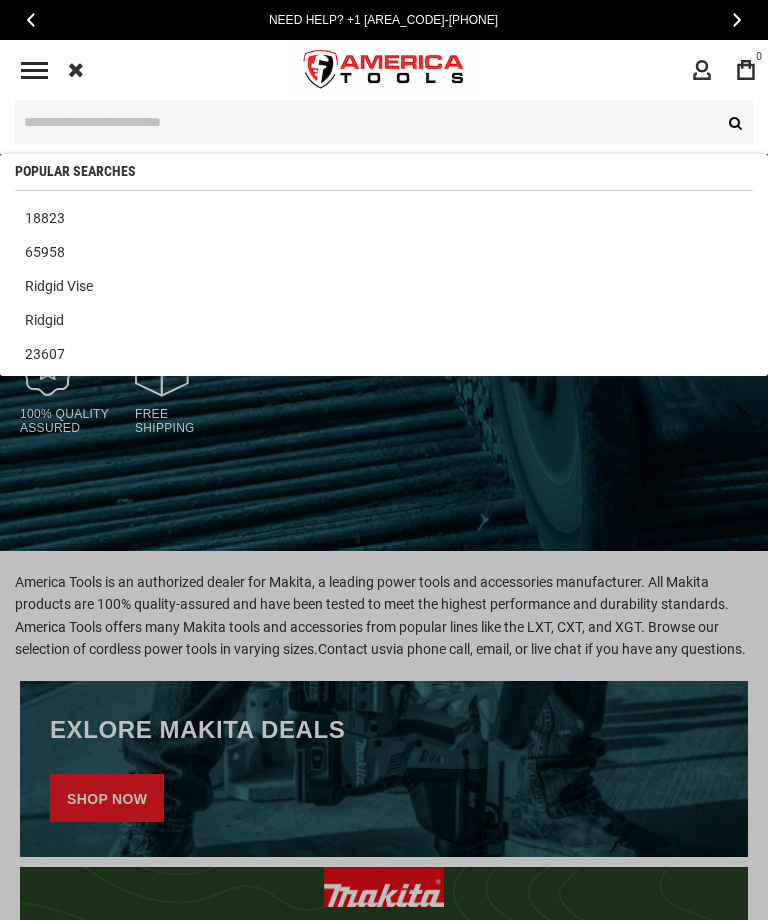 scroll, scrollTop: 0, scrollLeft: 0, axis: both 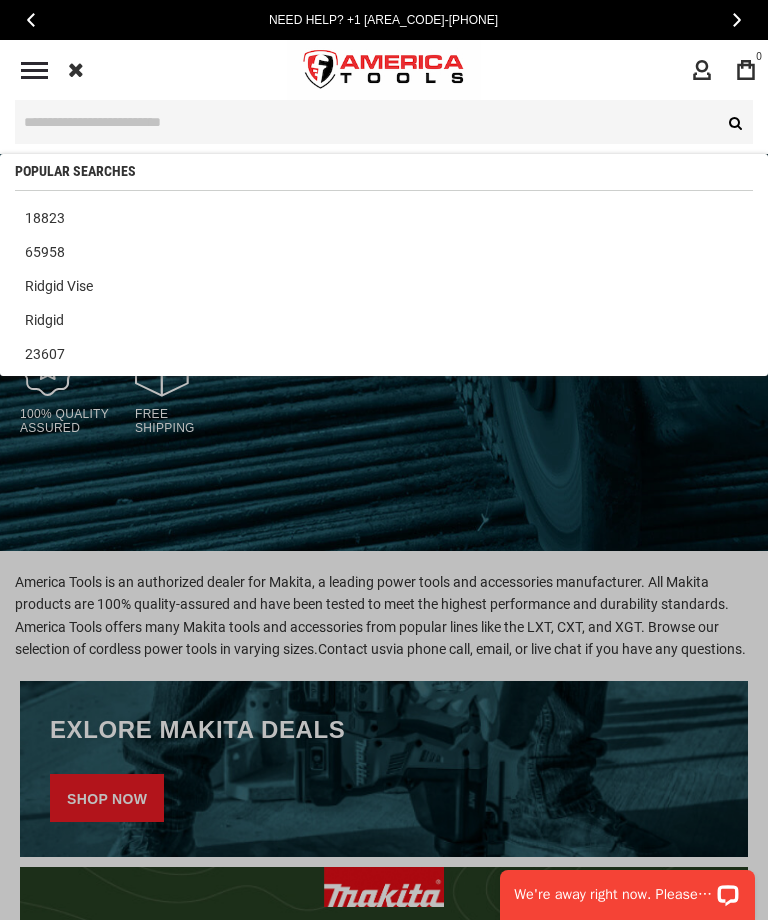 click at bounding box center (384, 122) 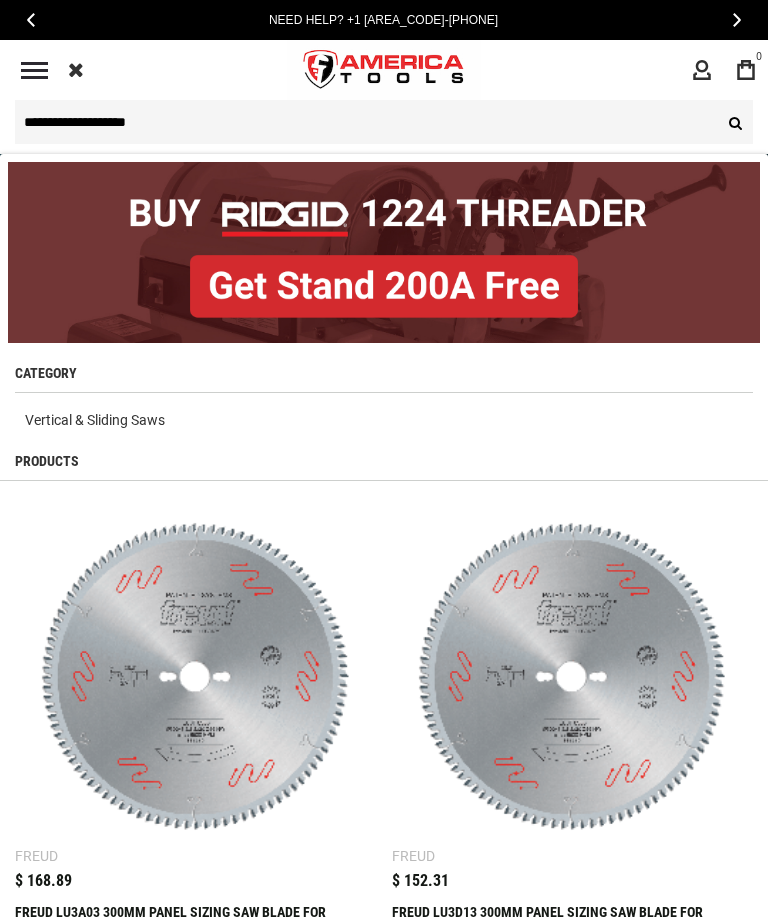 type on "**********" 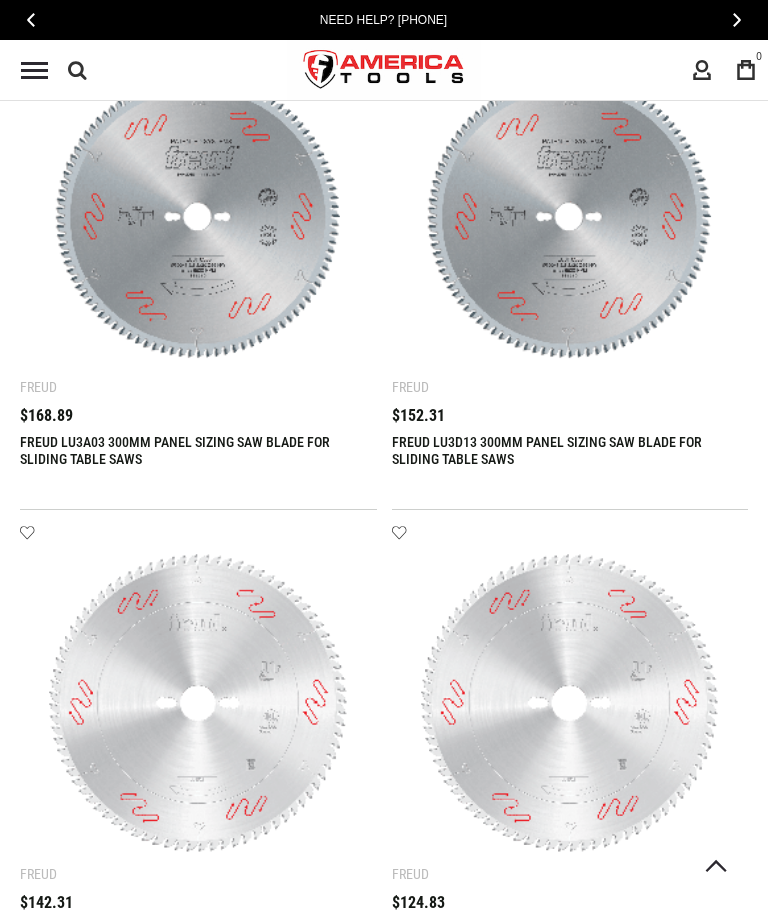 scroll, scrollTop: 0, scrollLeft: 0, axis: both 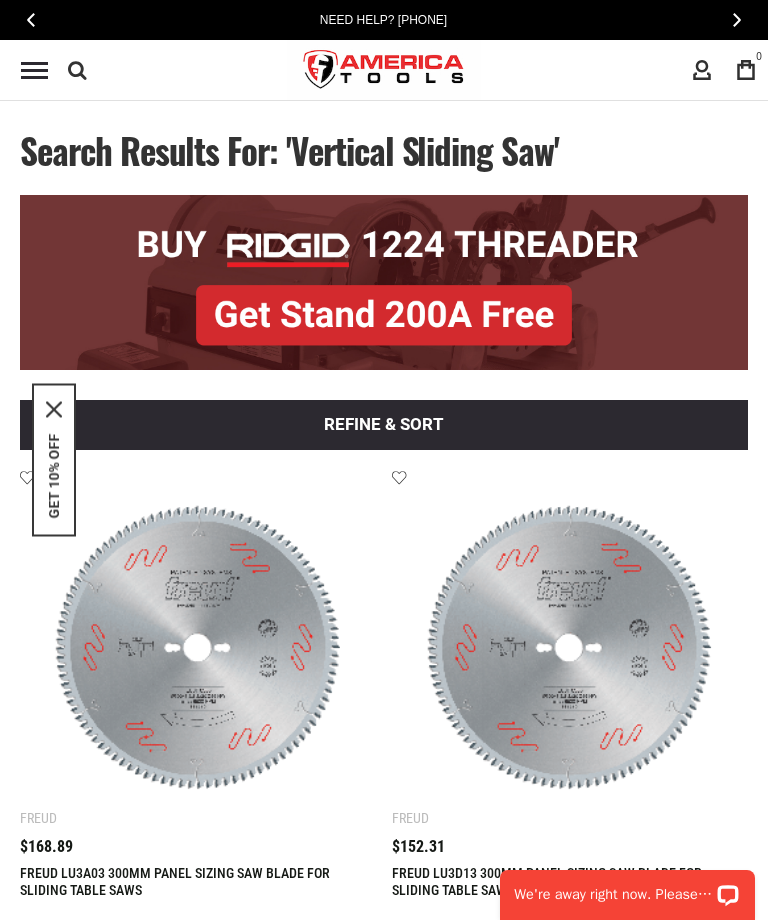 click at bounding box center (77, 70) 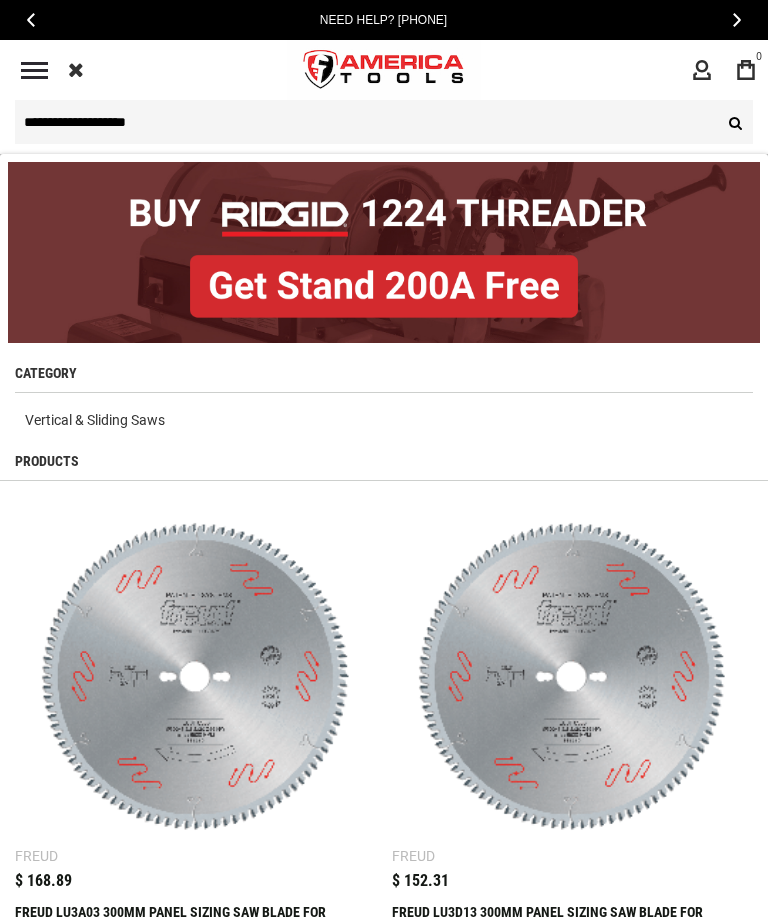 click on "**********" at bounding box center (384, 122) 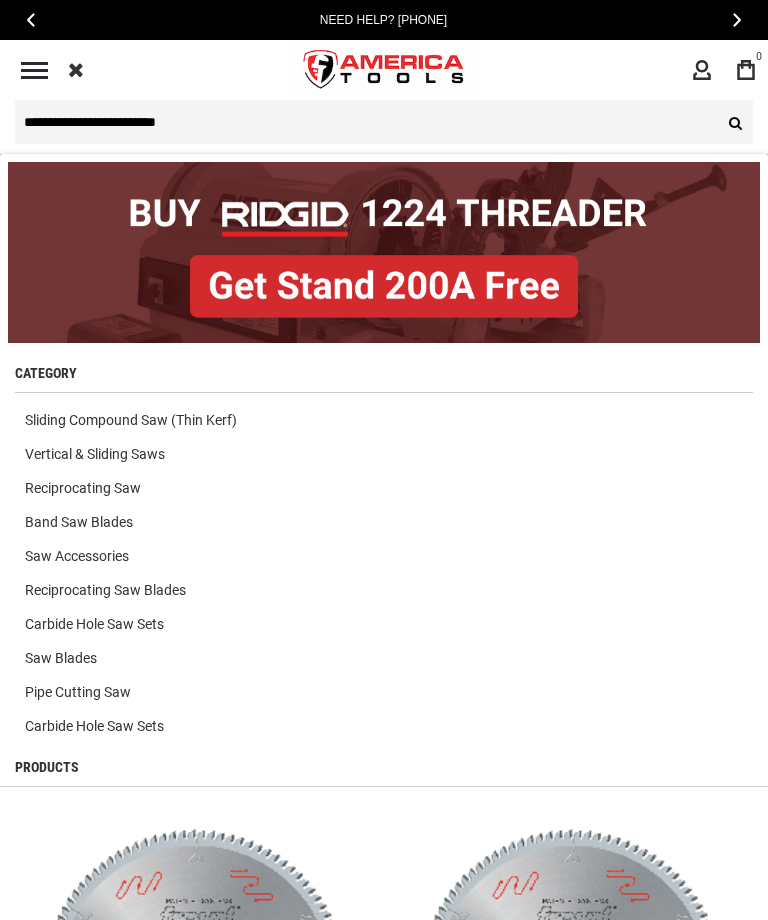 type on "**********" 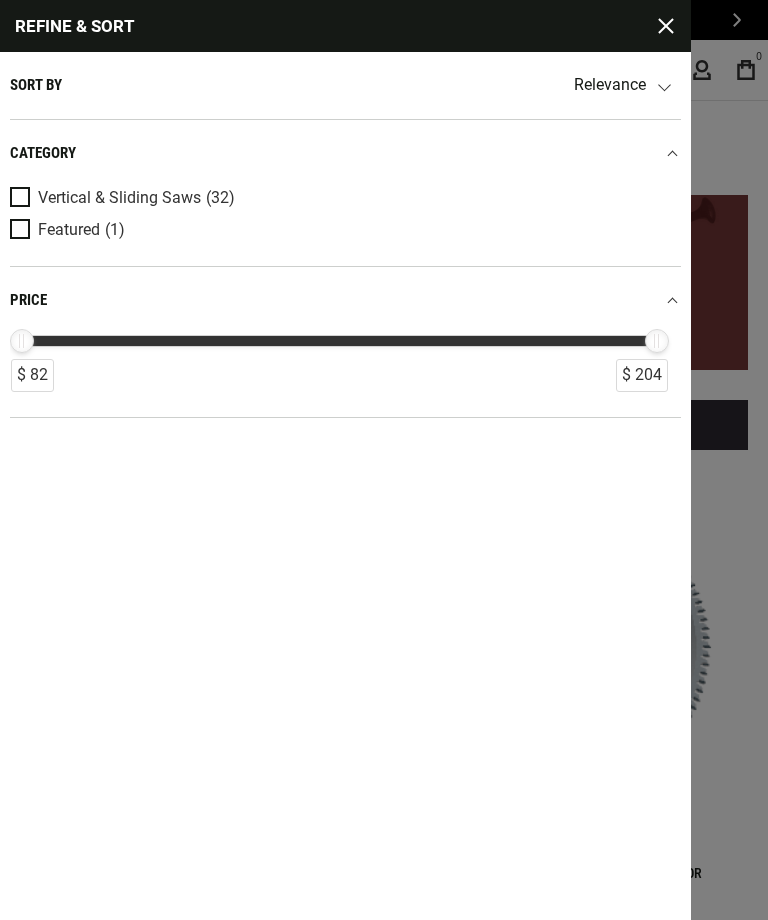 scroll, scrollTop: 0, scrollLeft: 0, axis: both 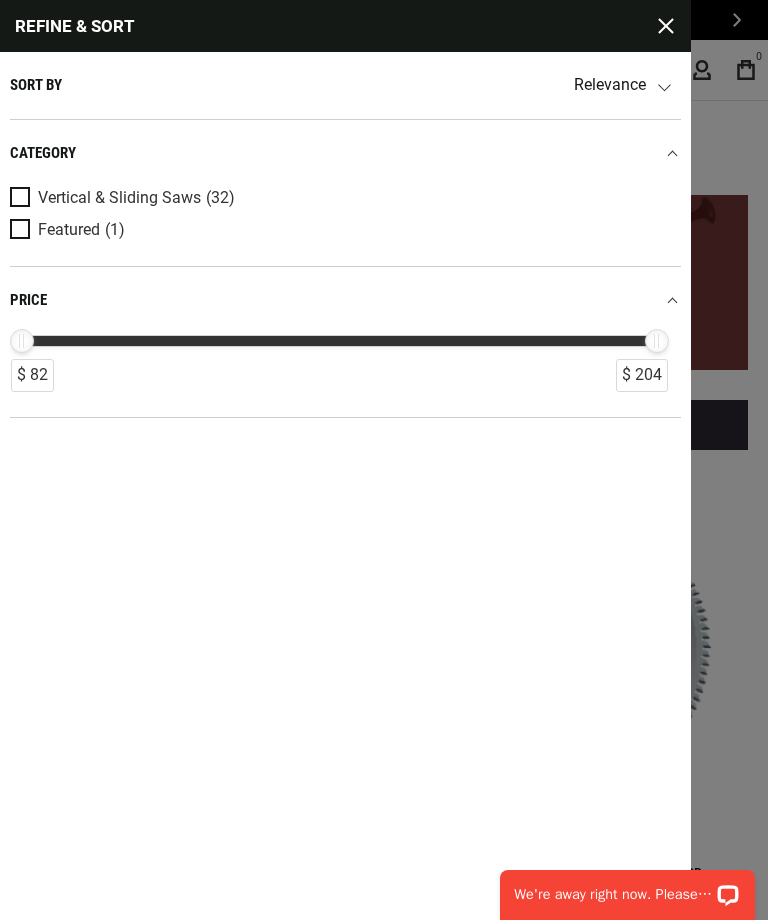 click at bounding box center [24, 198] 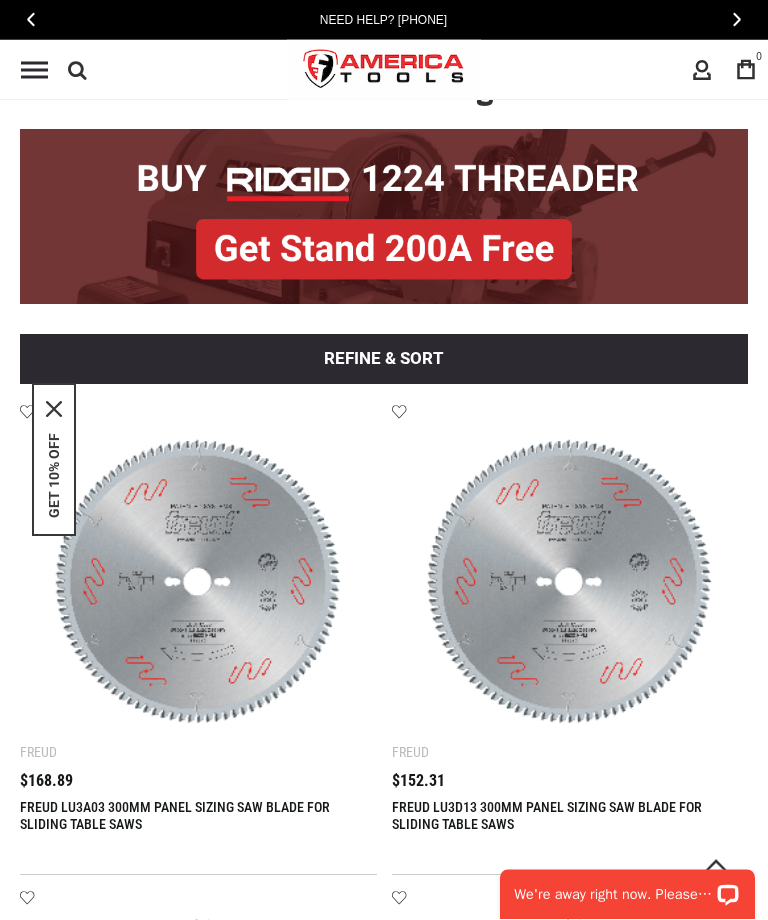 scroll, scrollTop: 0, scrollLeft: 0, axis: both 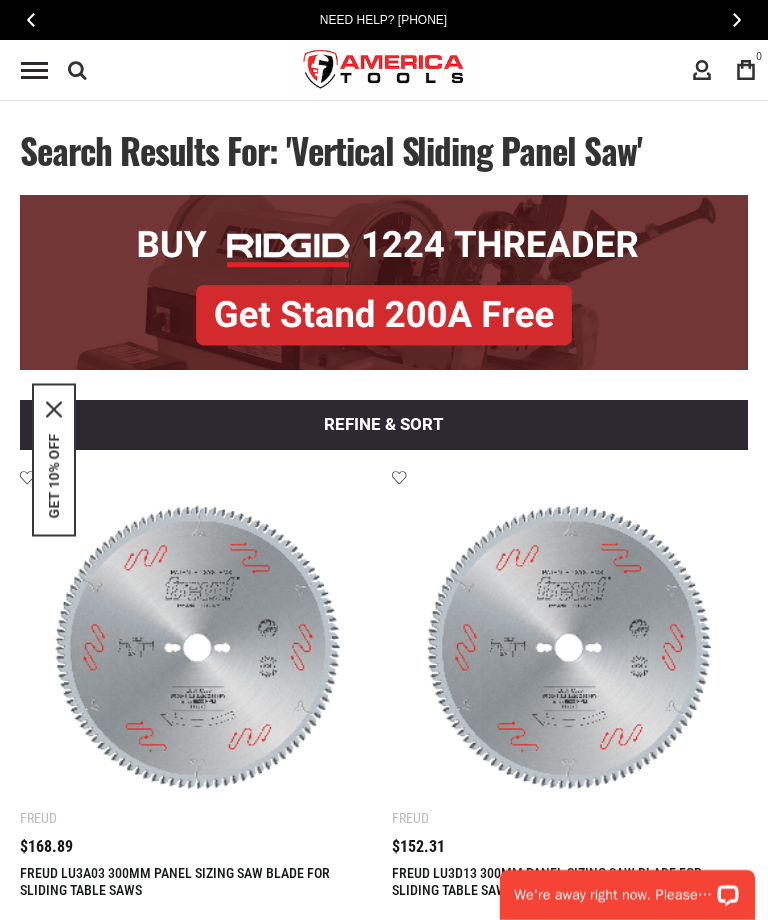 click at bounding box center [77, 70] 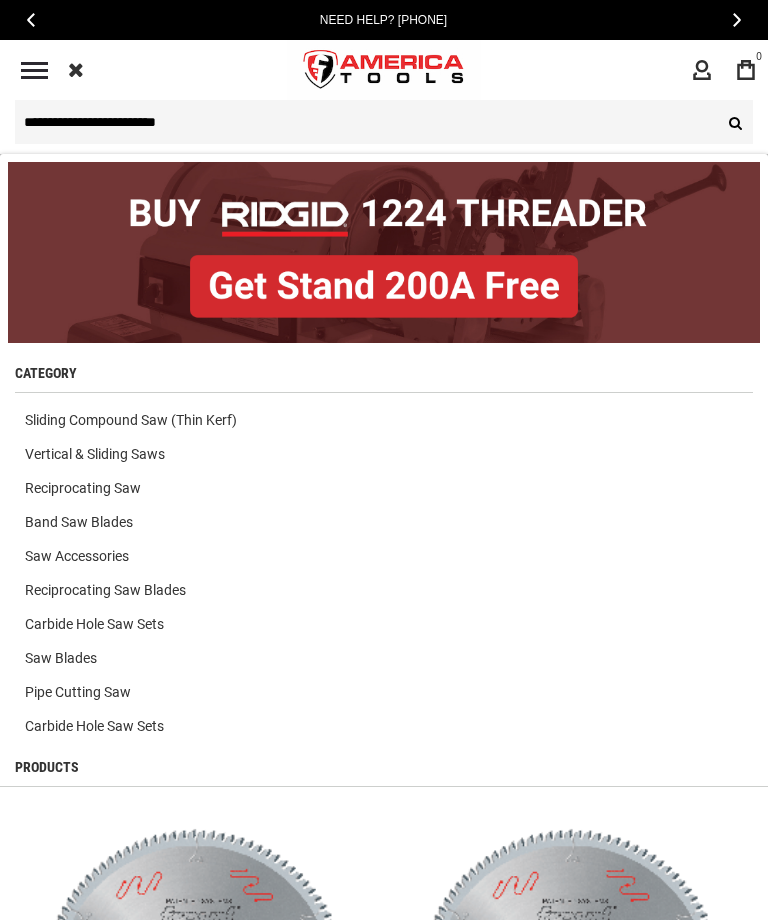 click on "**********" at bounding box center [384, 122] 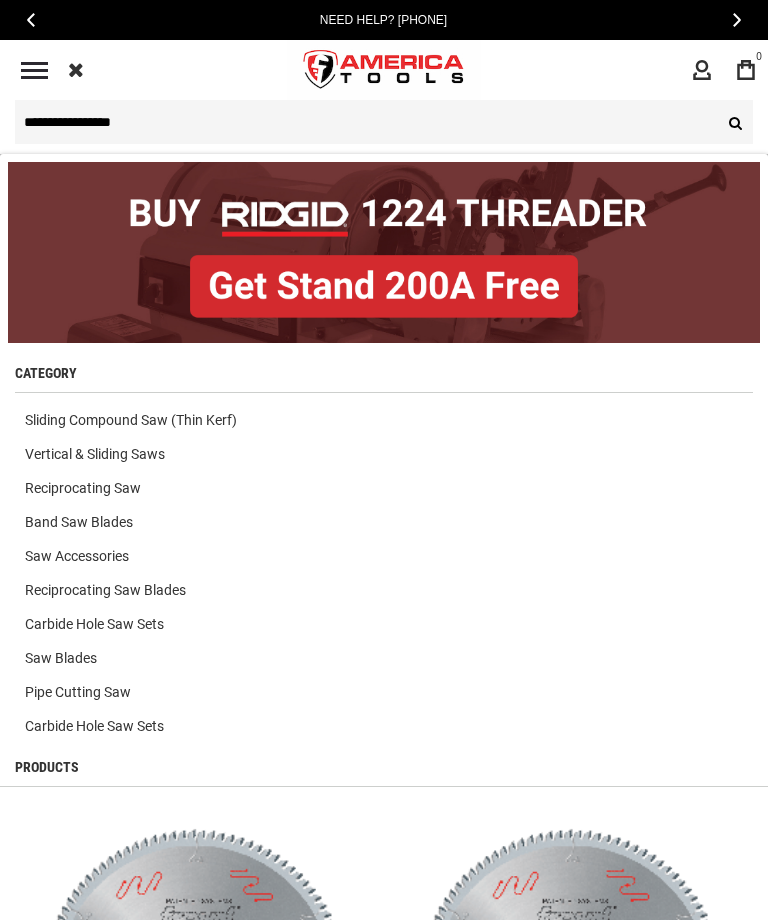 click on "Search" at bounding box center [733, 122] 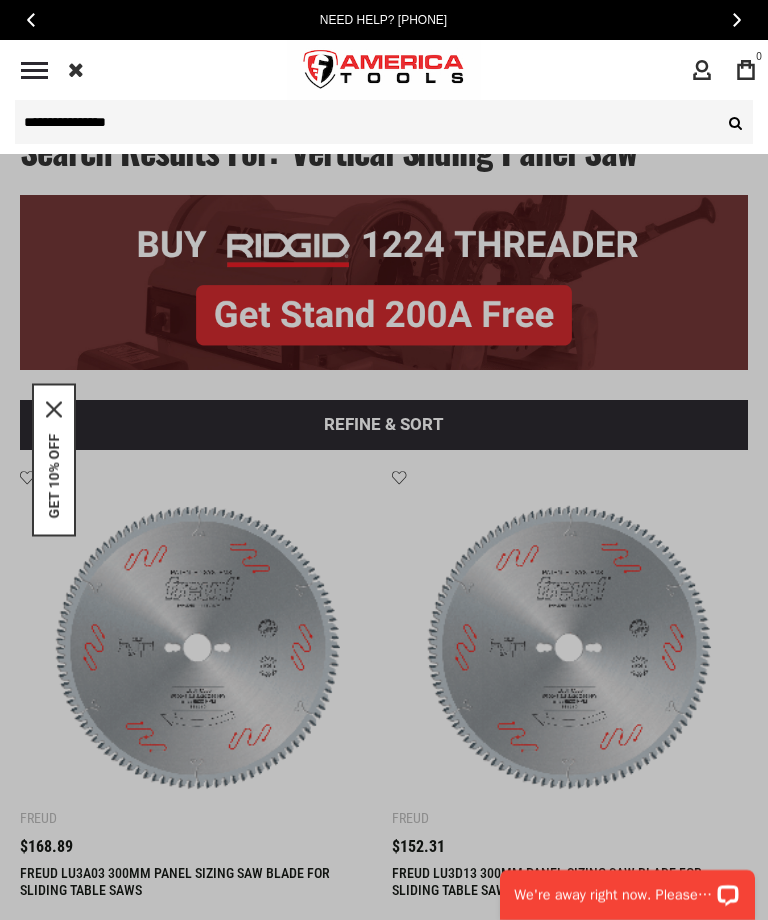click on "Search" at bounding box center (733, 122) 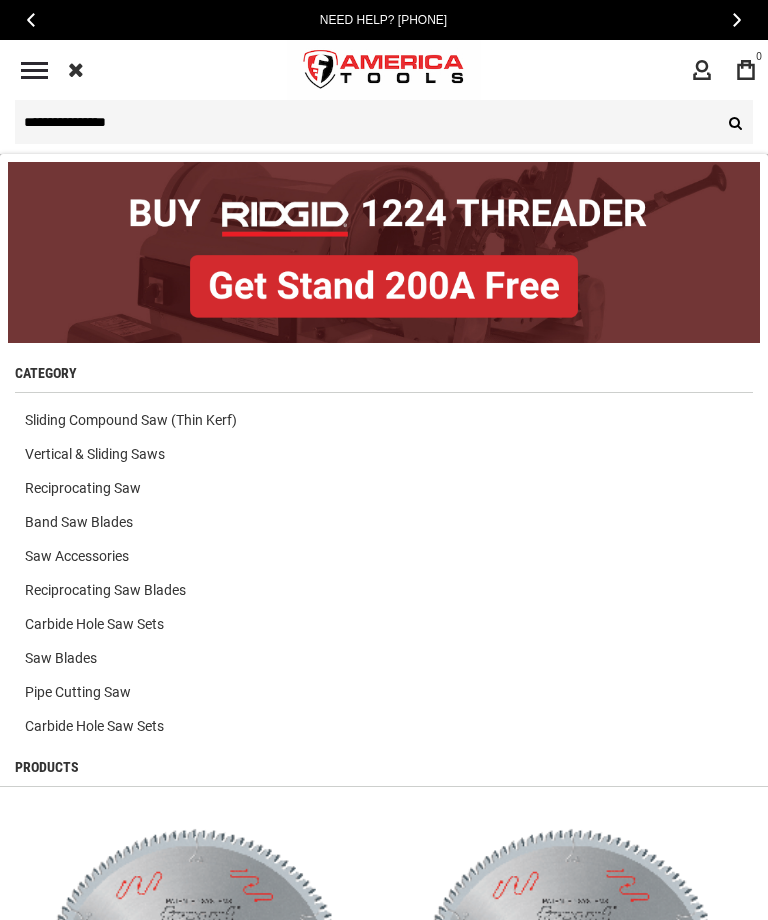 type on "**********" 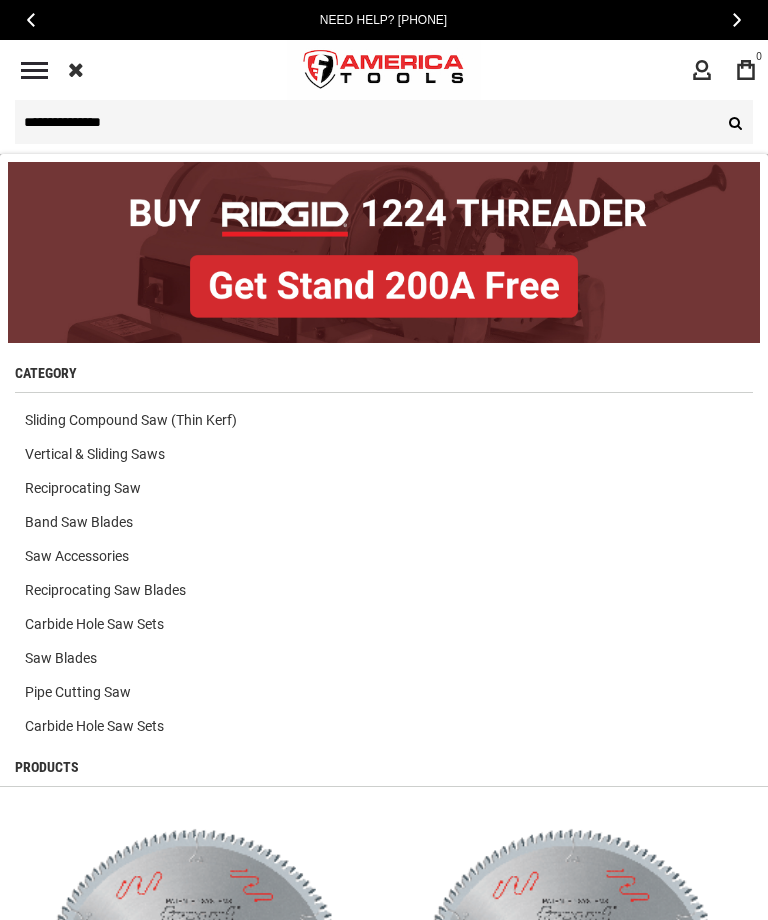 click on "Search" at bounding box center [733, 122] 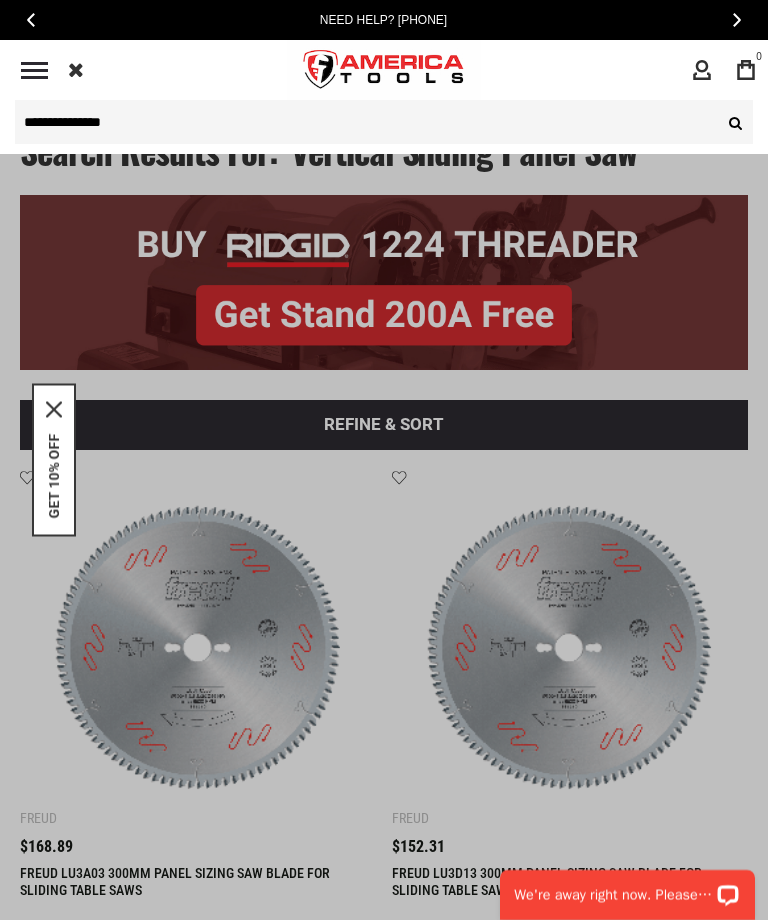 click on "Search" at bounding box center (733, 122) 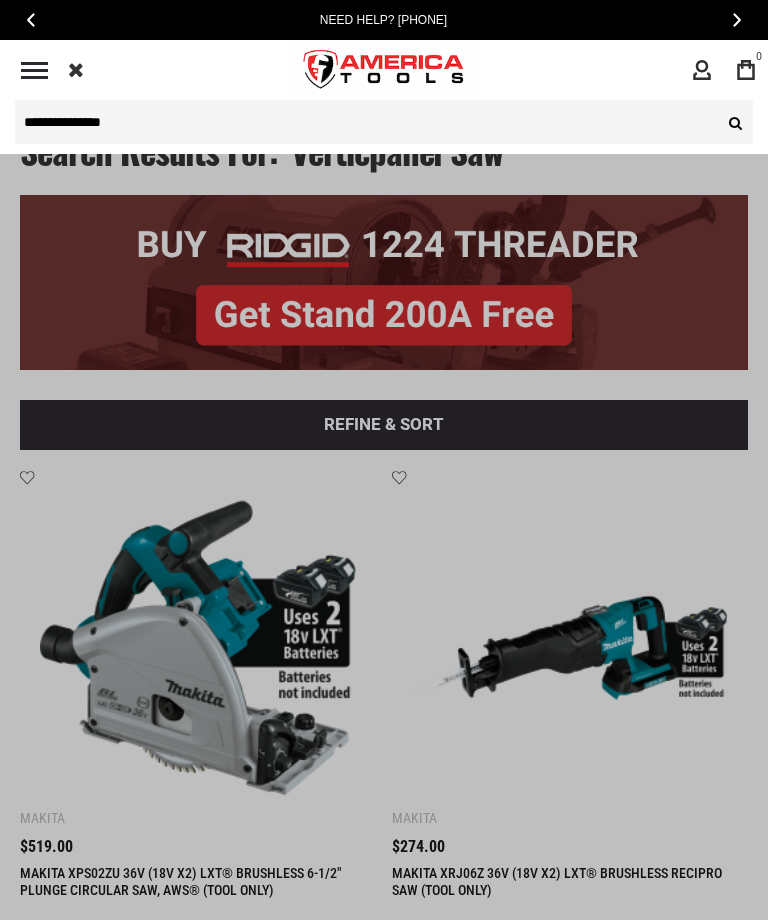 scroll, scrollTop: 0, scrollLeft: 0, axis: both 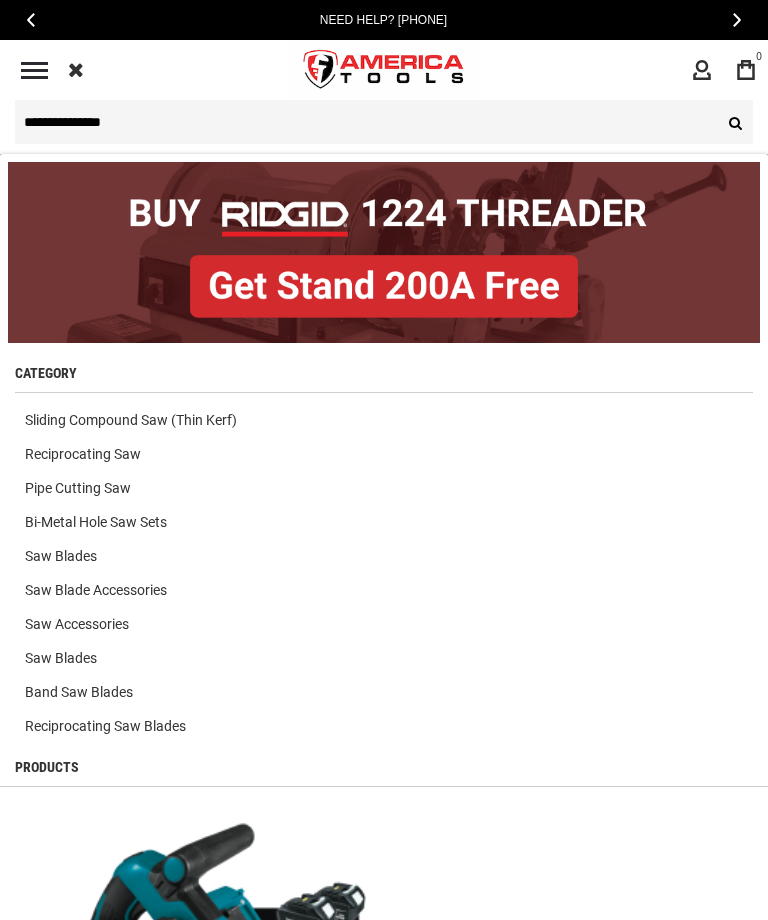 click on "**********" at bounding box center [384, 122] 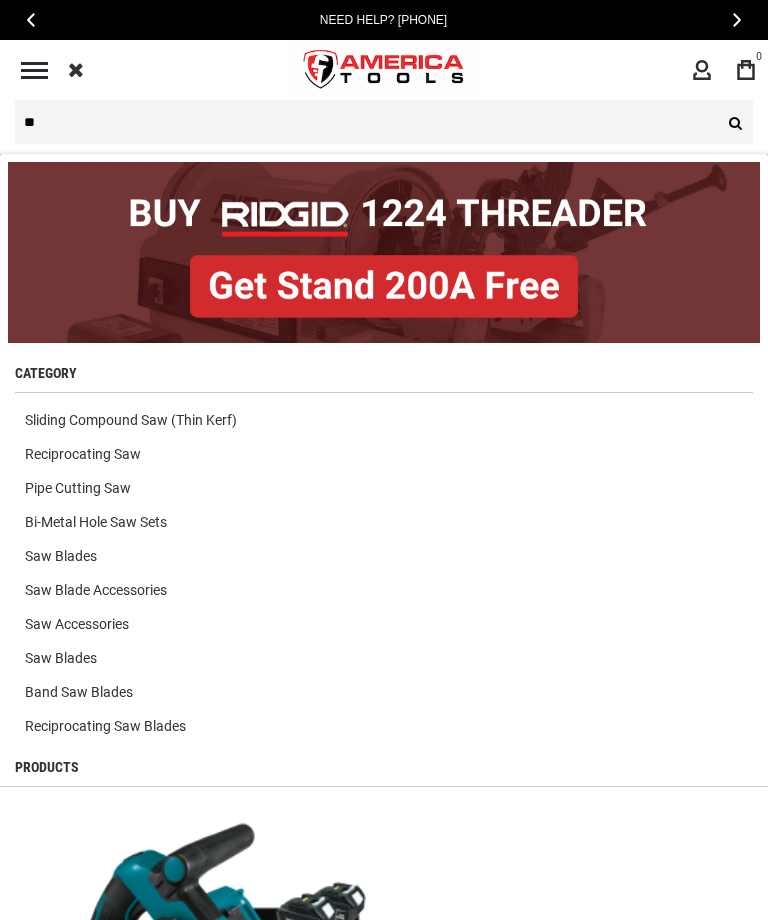 type on "*" 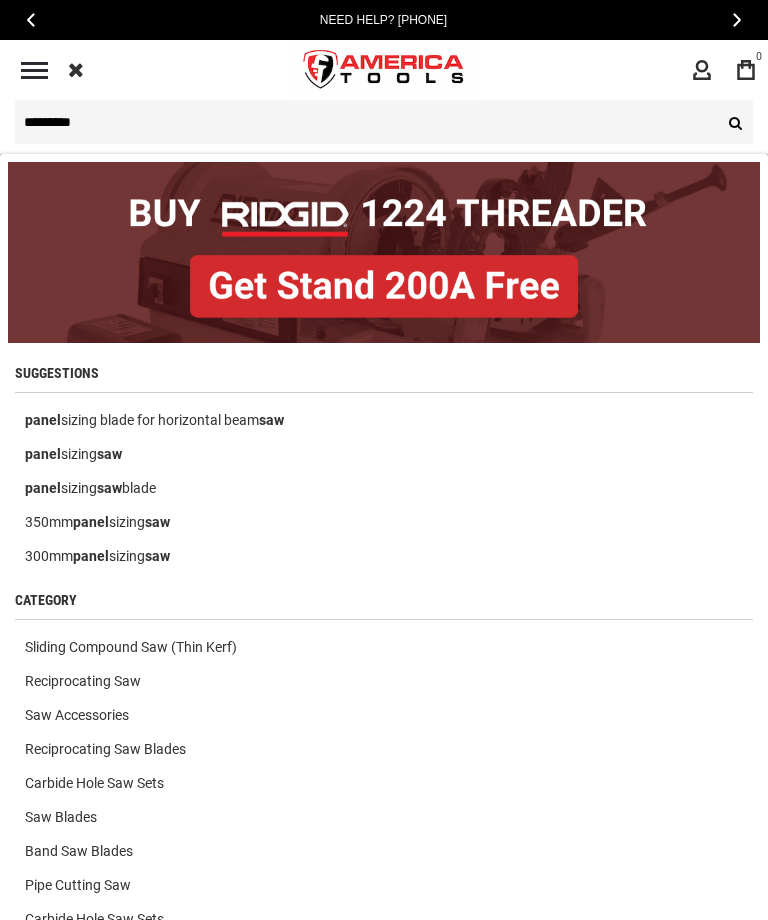 type on "*********" 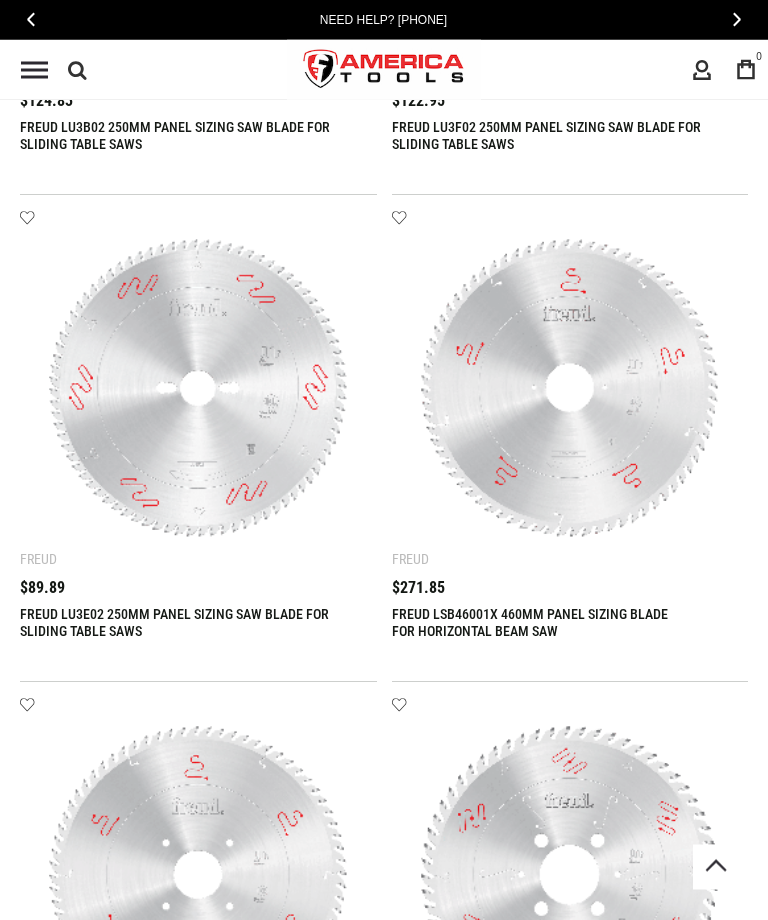 scroll, scrollTop: 0, scrollLeft: 0, axis: both 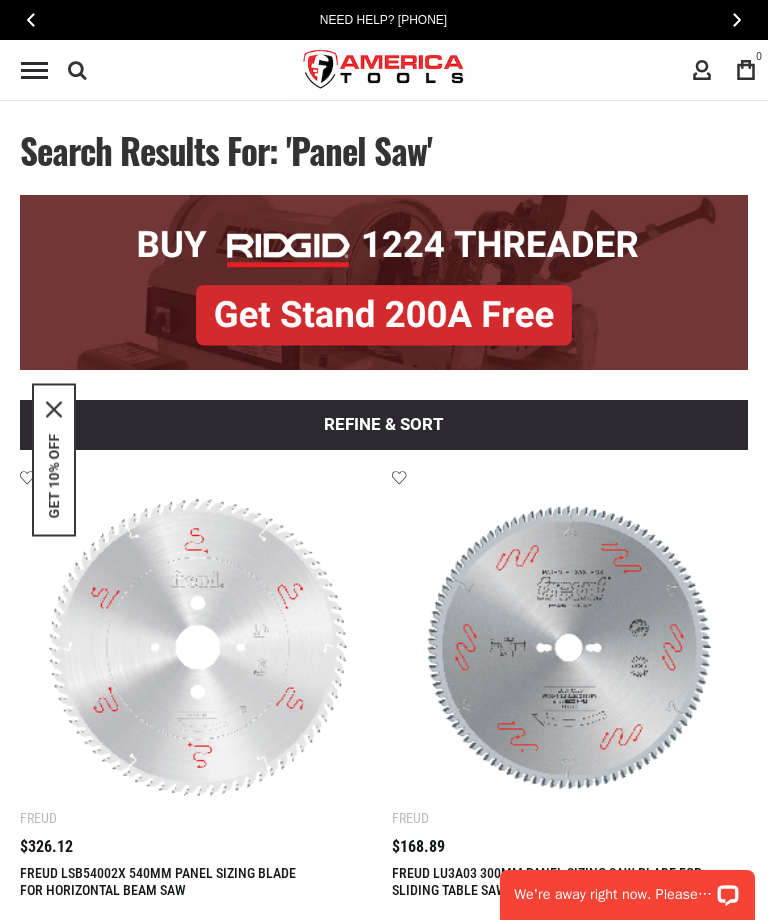 click on "Navigation
Reviews
About
Blog
Repairs
Contact Us
Search
*********
Advanced Search
Search
Account
My Cart
0" at bounding box center (384, 70) 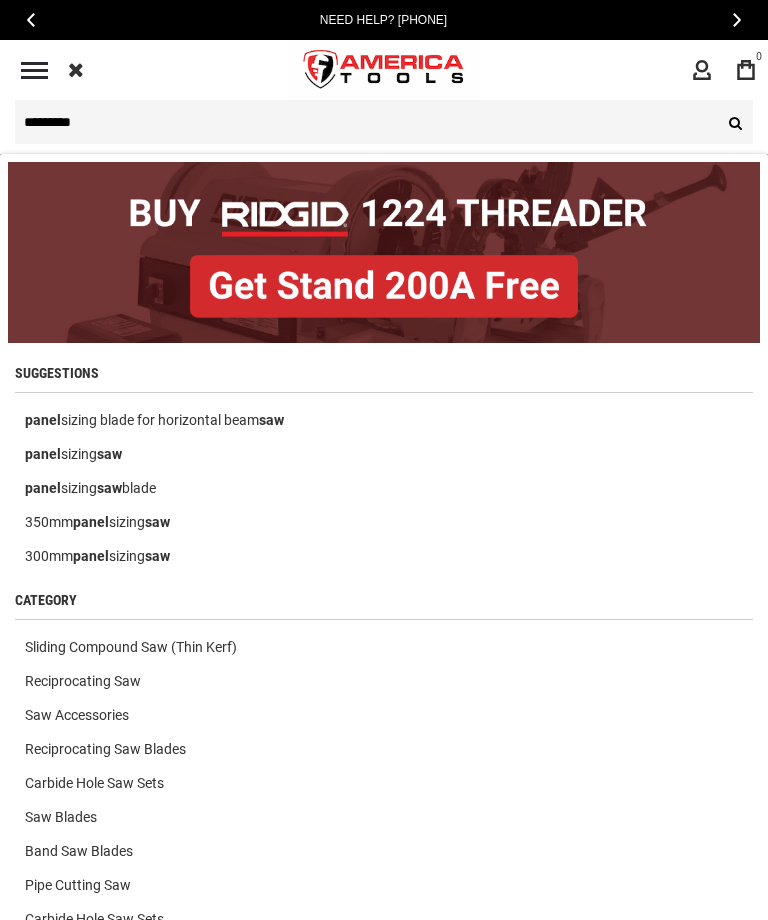 click on "*********" at bounding box center [384, 122] 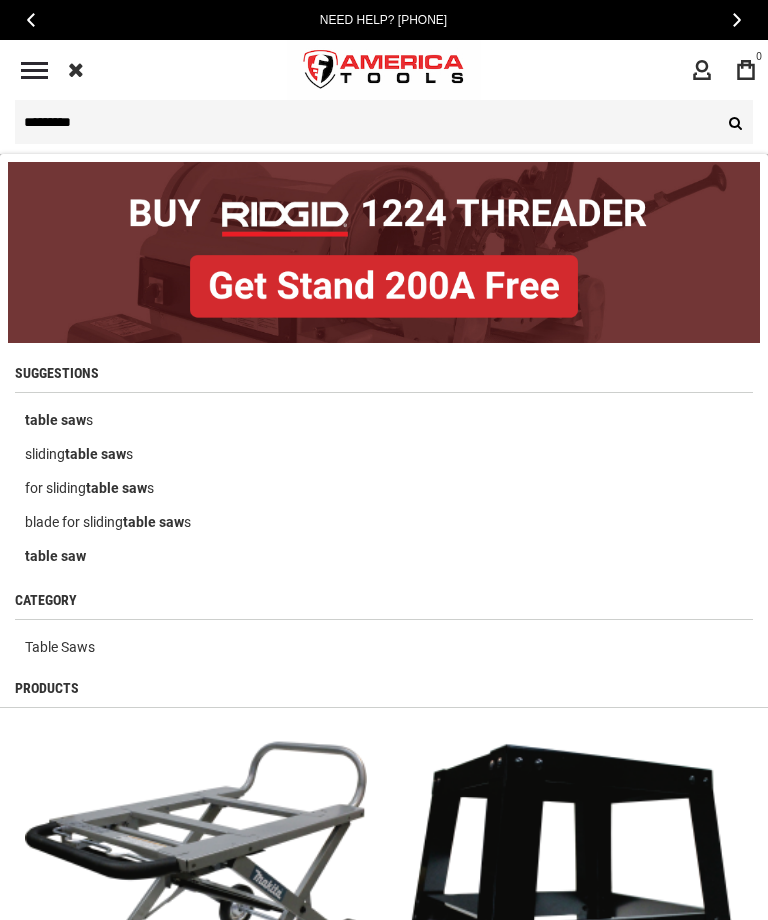 type on "*********" 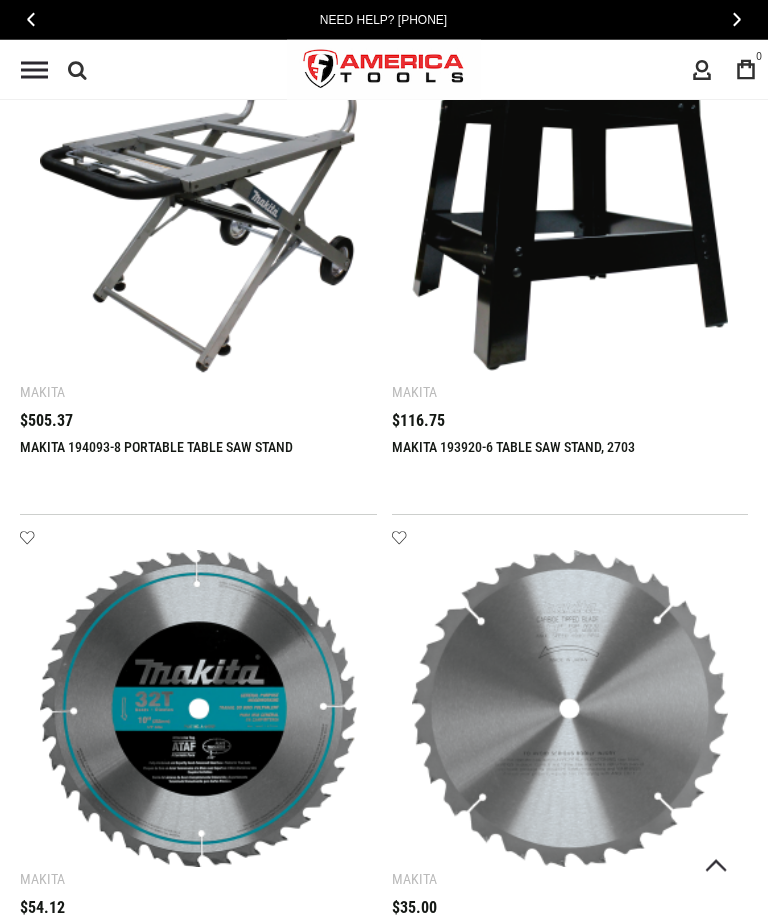 scroll, scrollTop: 0, scrollLeft: 0, axis: both 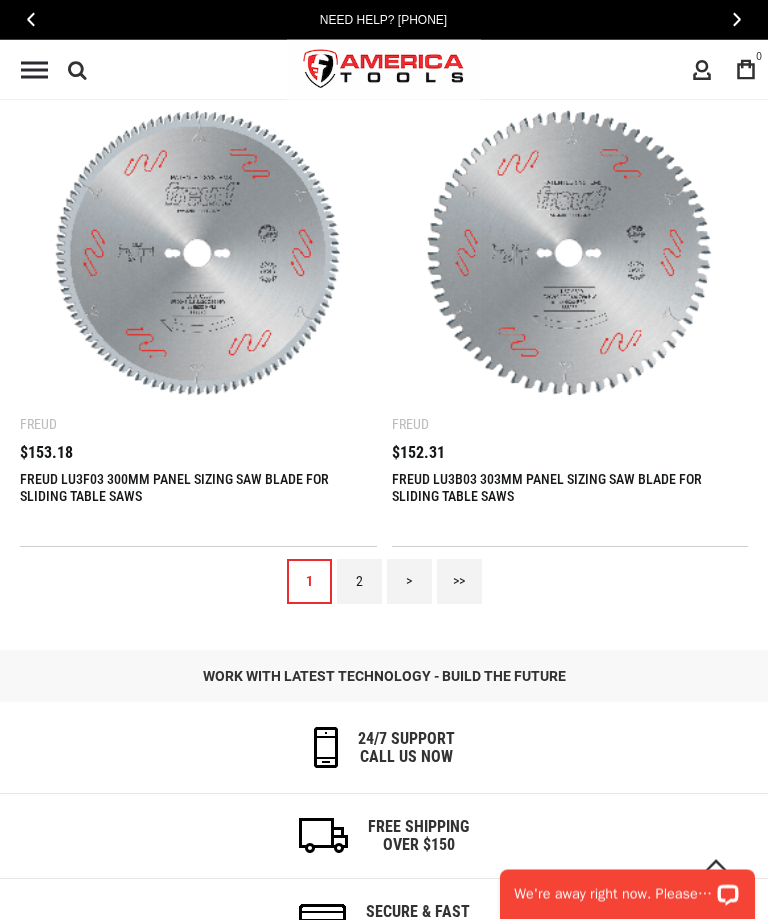 click on ">>" at bounding box center (459, 582) 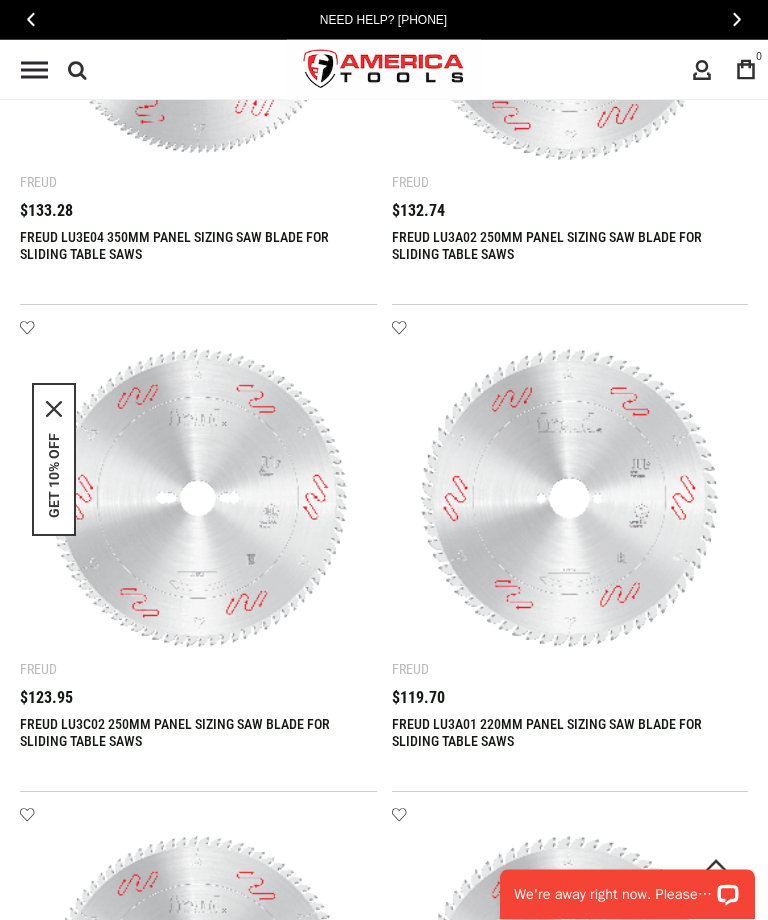 scroll, scrollTop: 614, scrollLeft: 0, axis: vertical 